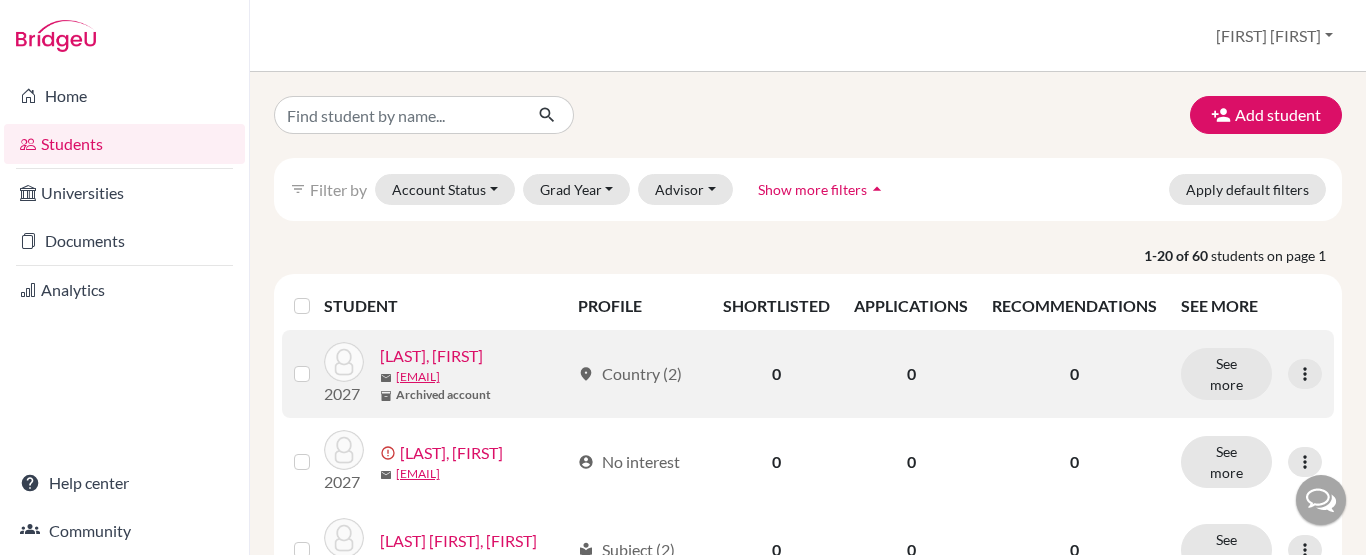 scroll, scrollTop: 0, scrollLeft: 0, axis: both 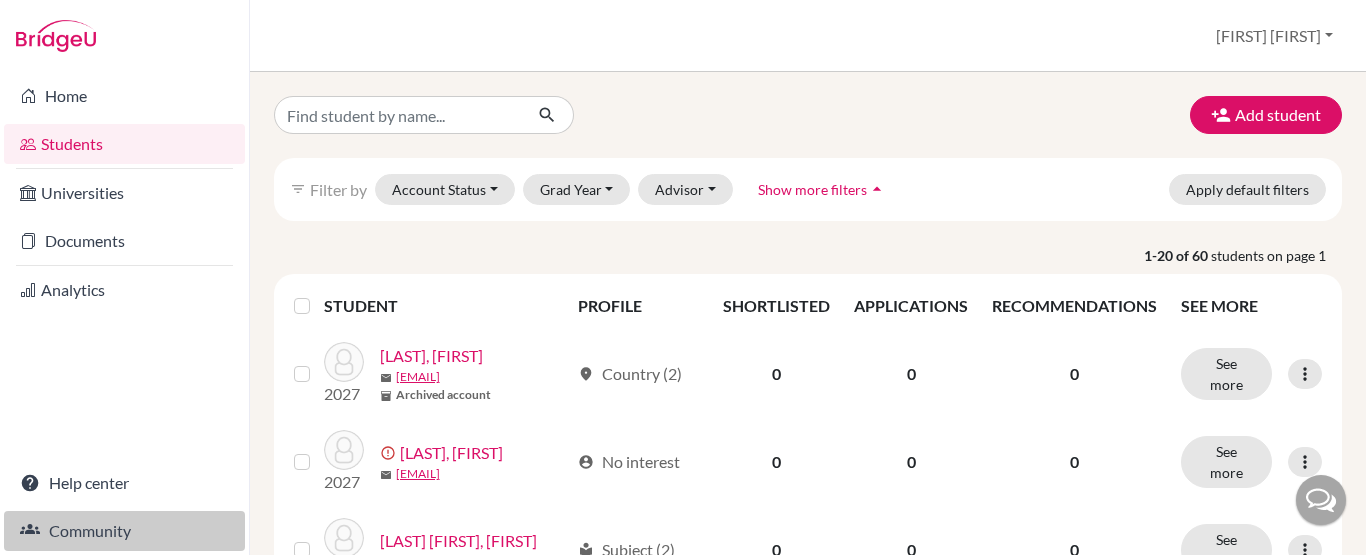 click on "Community" at bounding box center [124, 531] 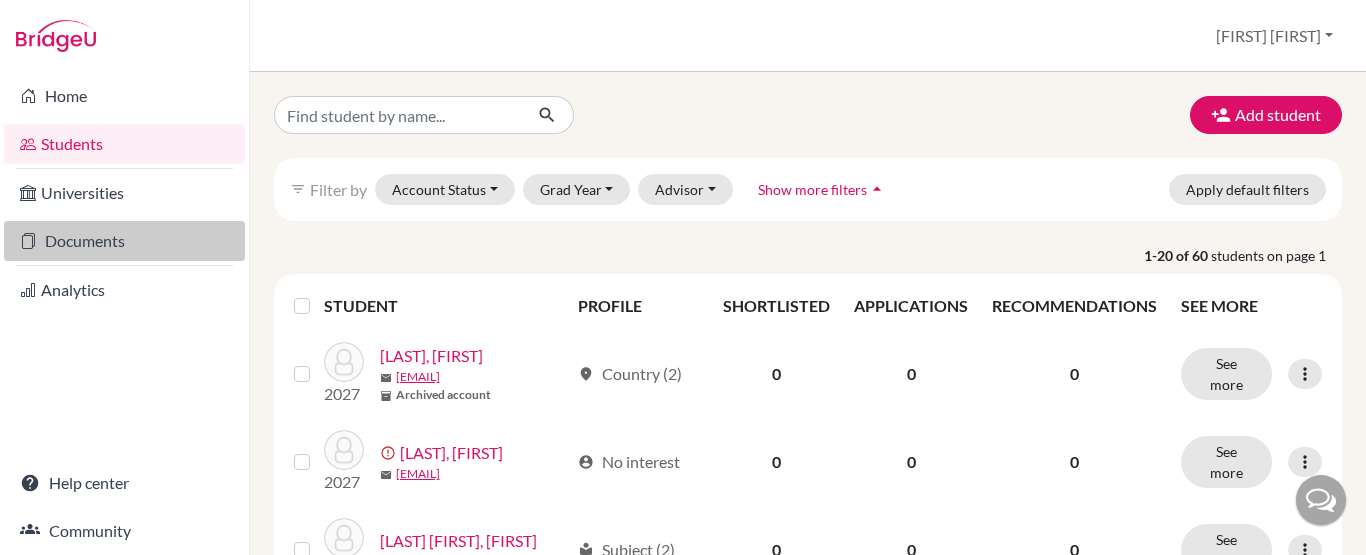 click on "Documents" at bounding box center [124, 241] 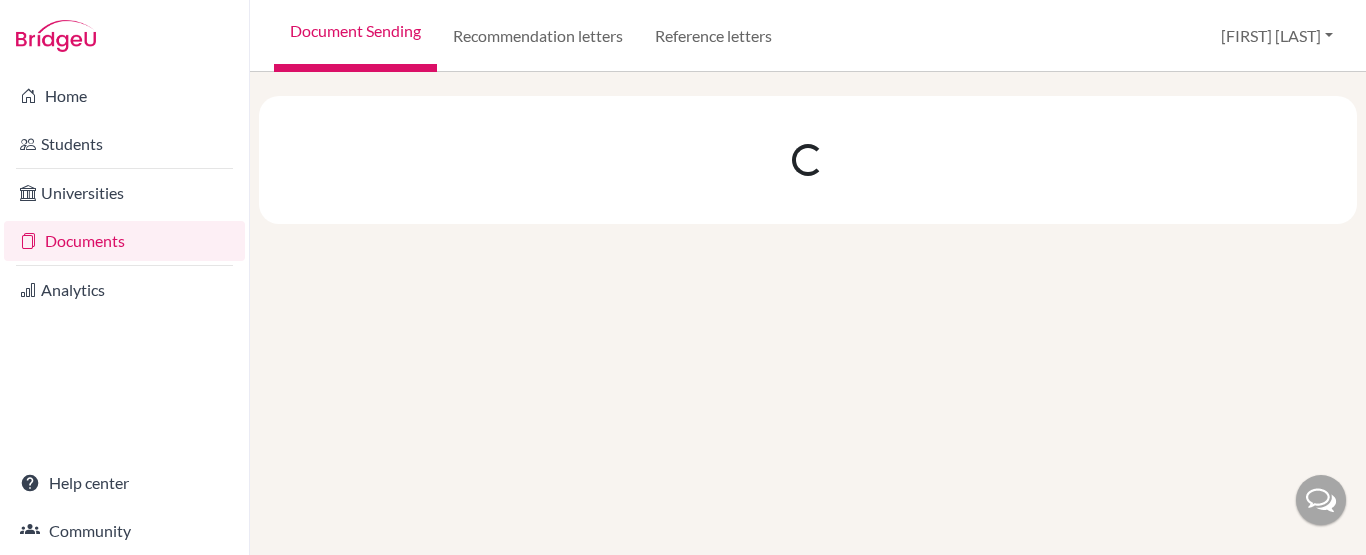 scroll, scrollTop: 0, scrollLeft: 0, axis: both 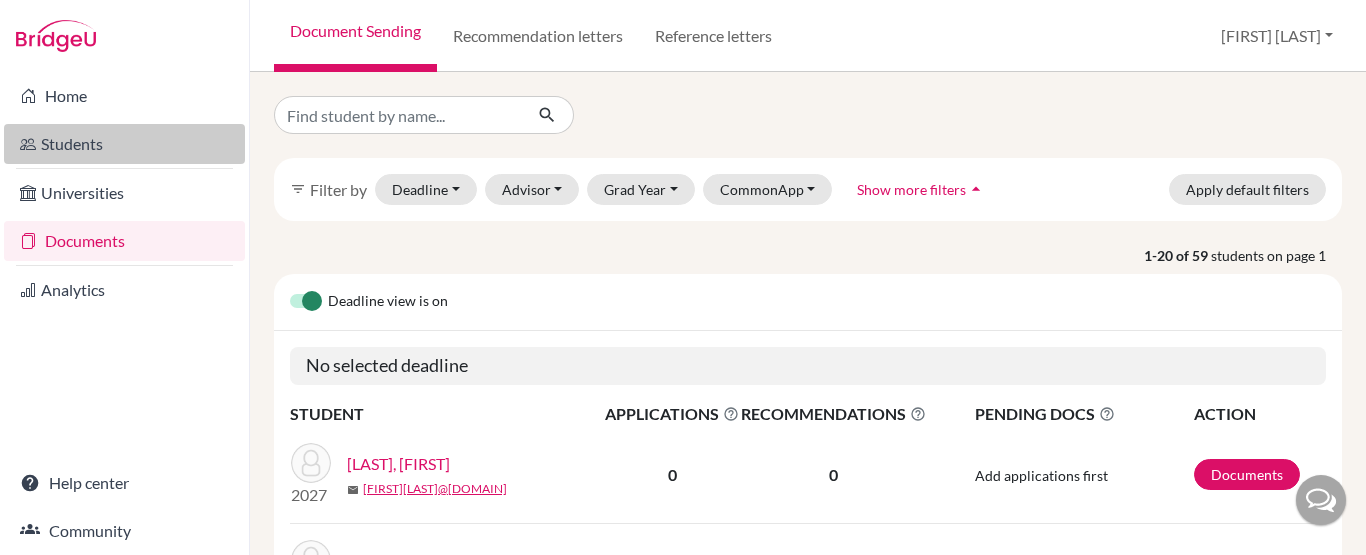 click on "Students" at bounding box center [124, 144] 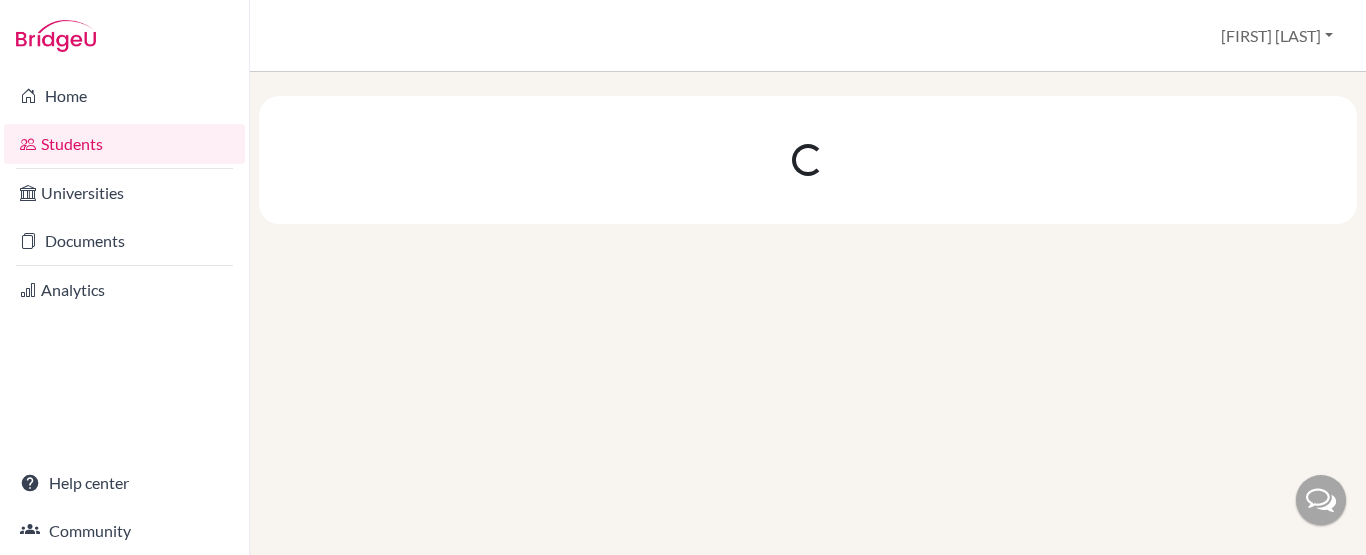 scroll, scrollTop: 0, scrollLeft: 0, axis: both 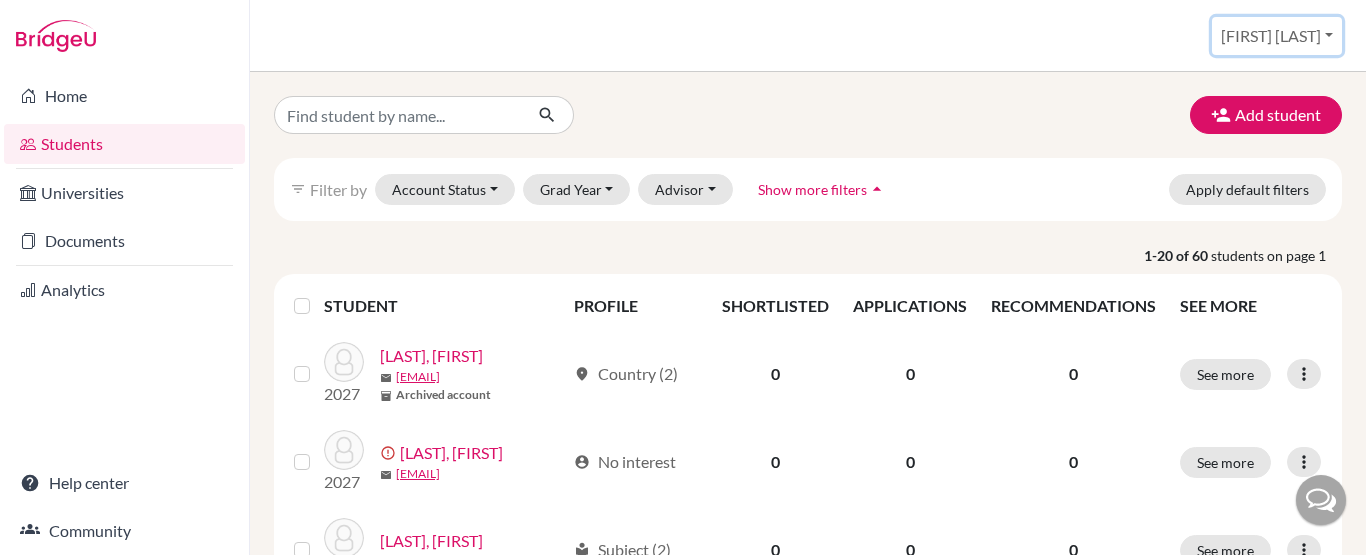 click on "[NAME] [LAST]" at bounding box center (1277, 36) 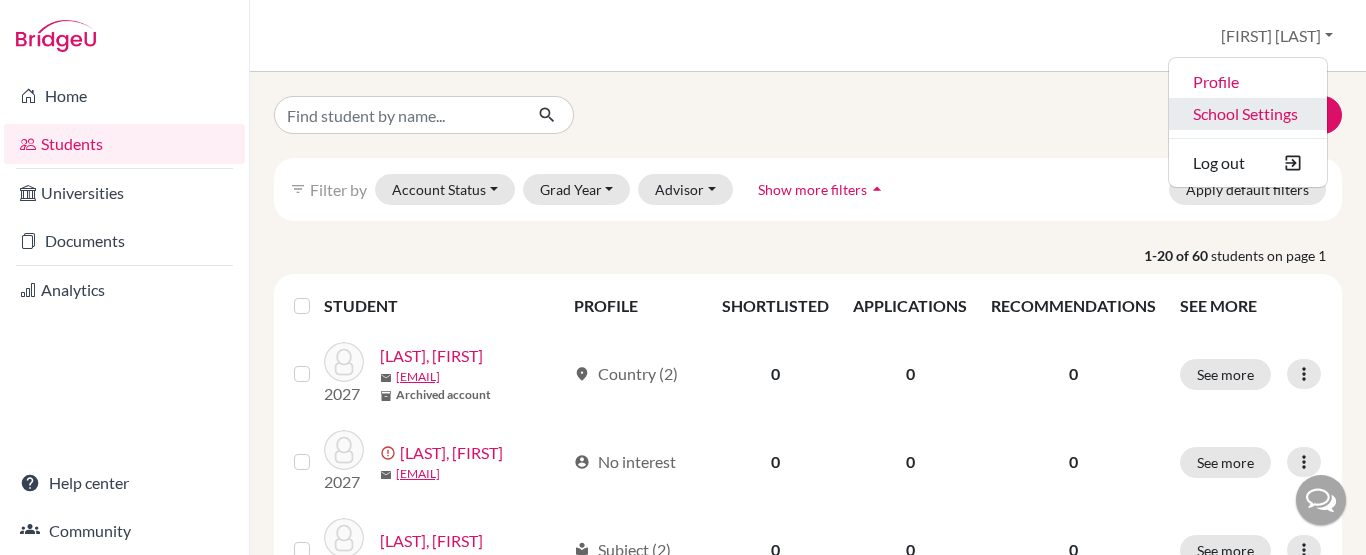 click on "School Settings" at bounding box center [1248, 114] 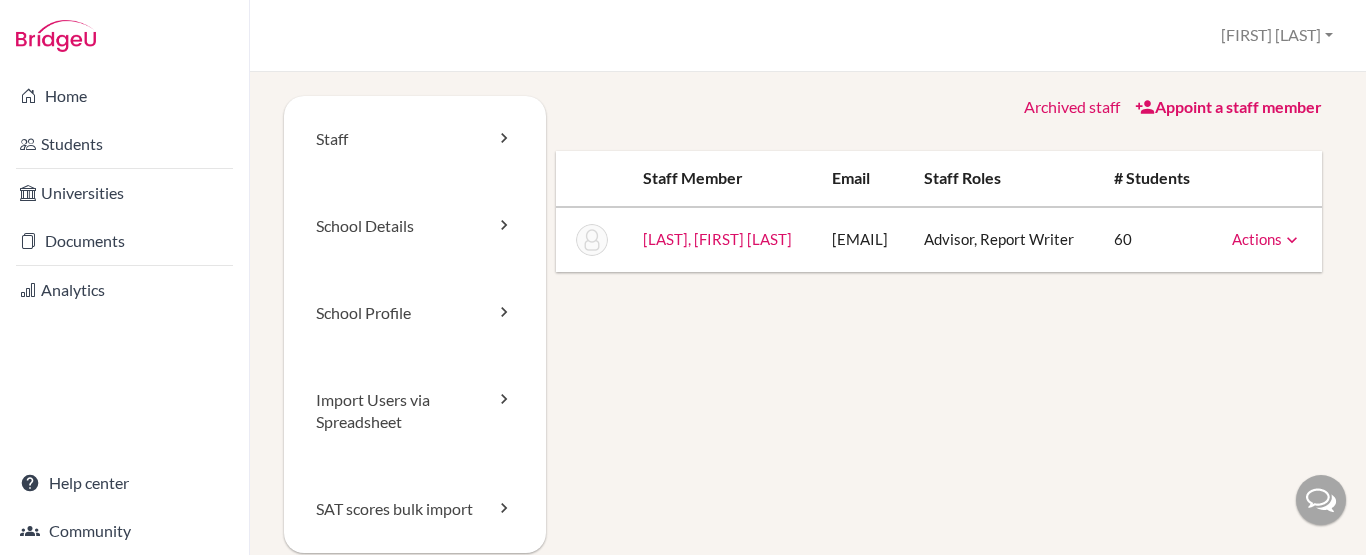 scroll, scrollTop: 0, scrollLeft: 0, axis: both 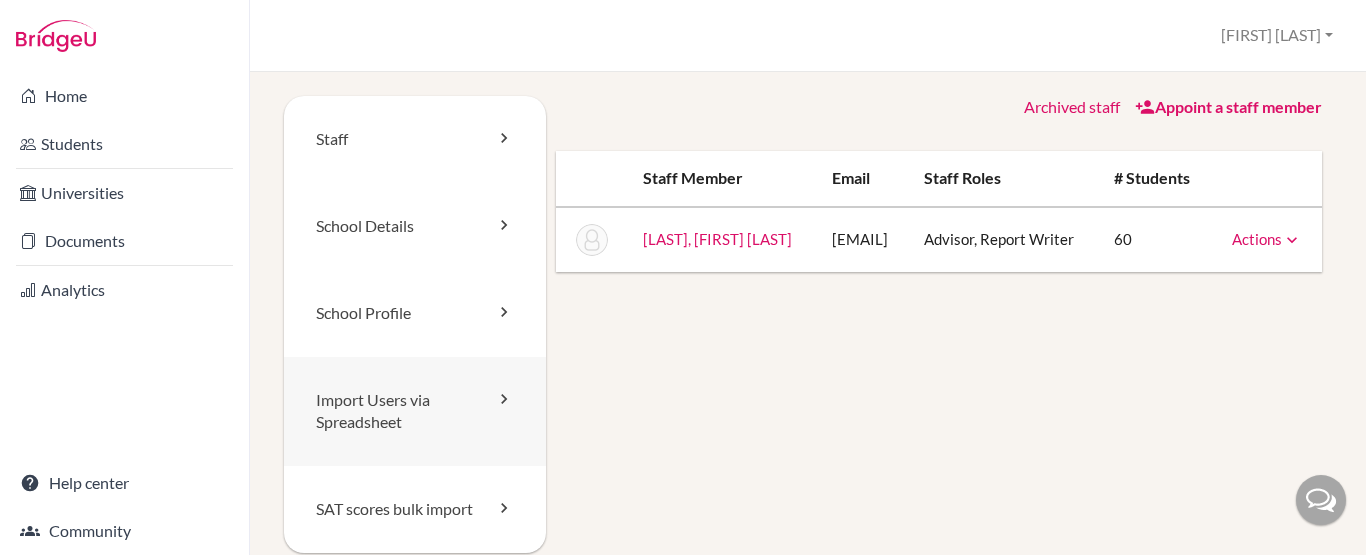 click on "Import Users via Spreadsheet" at bounding box center [415, 412] 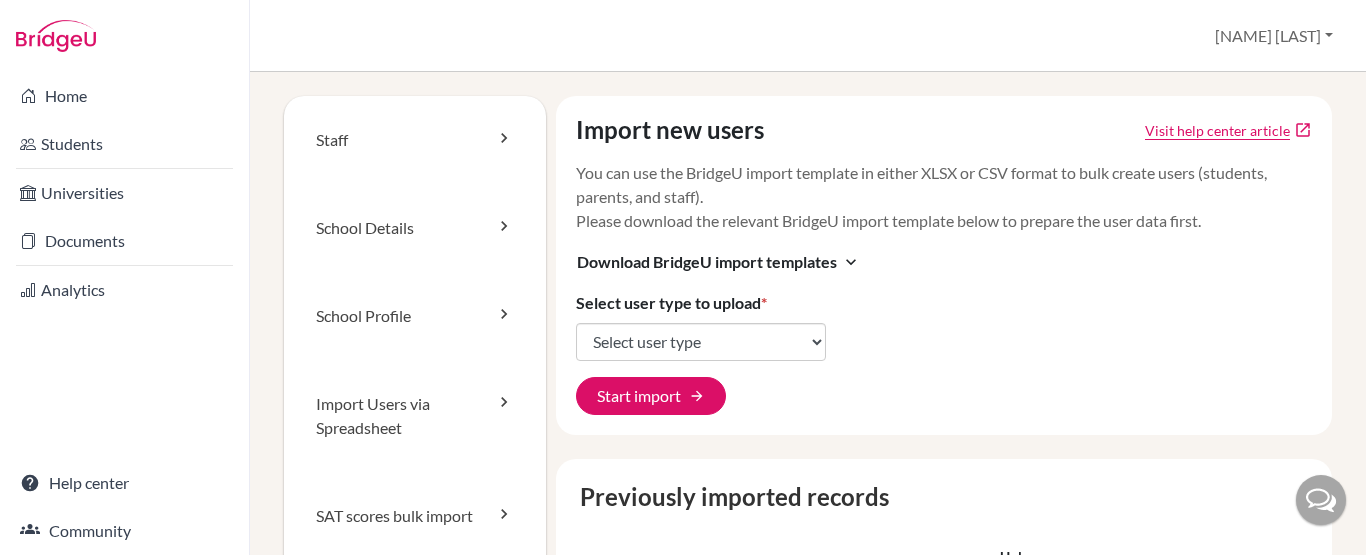 scroll, scrollTop: 0, scrollLeft: 0, axis: both 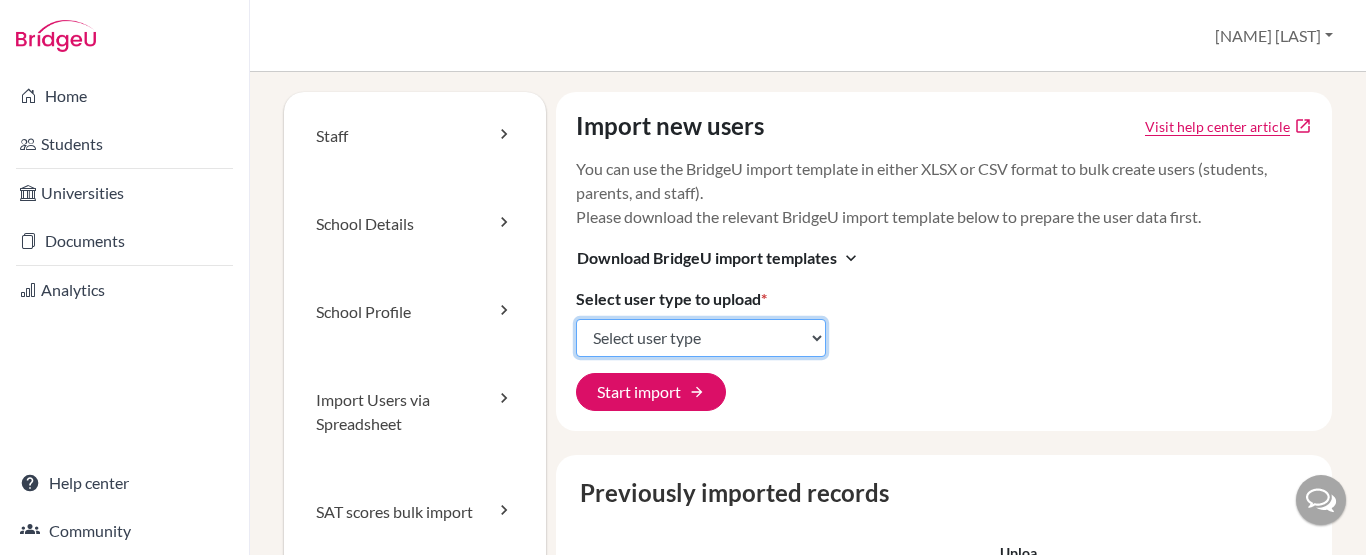 click on "Select user type Students Students and parents Parents Advisors Report writers" 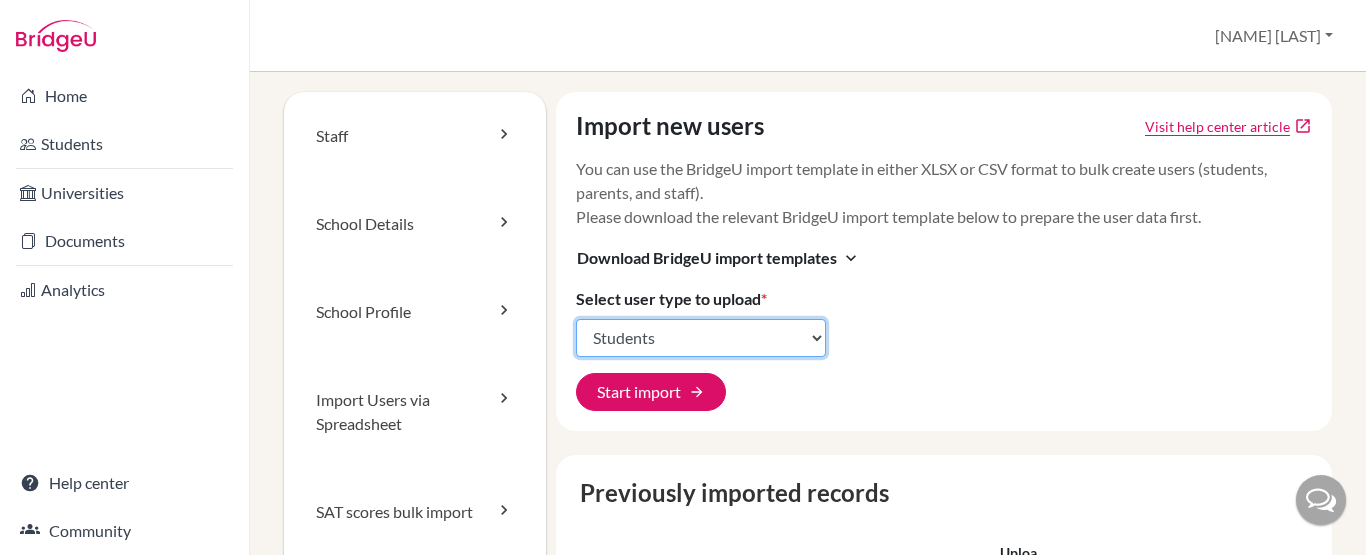 click on "Select user type Students Students and parents Parents Advisors Report writers" 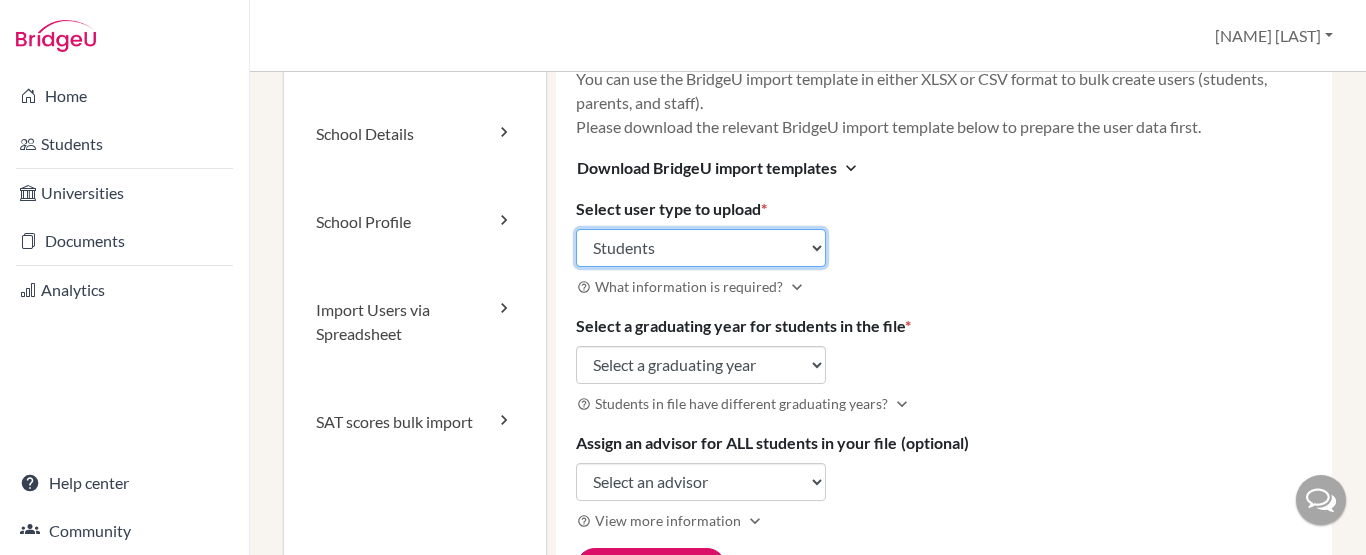 scroll, scrollTop: 141, scrollLeft: 0, axis: vertical 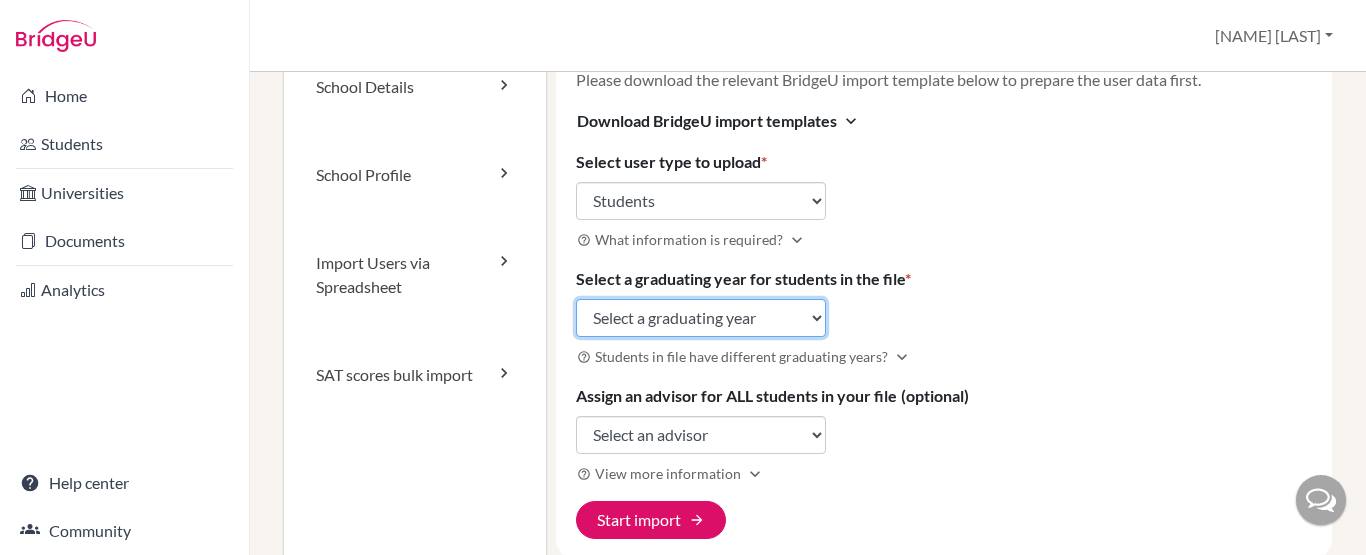 click on "Select a graduating year 2024 2025 2026 2027 2028 2029" 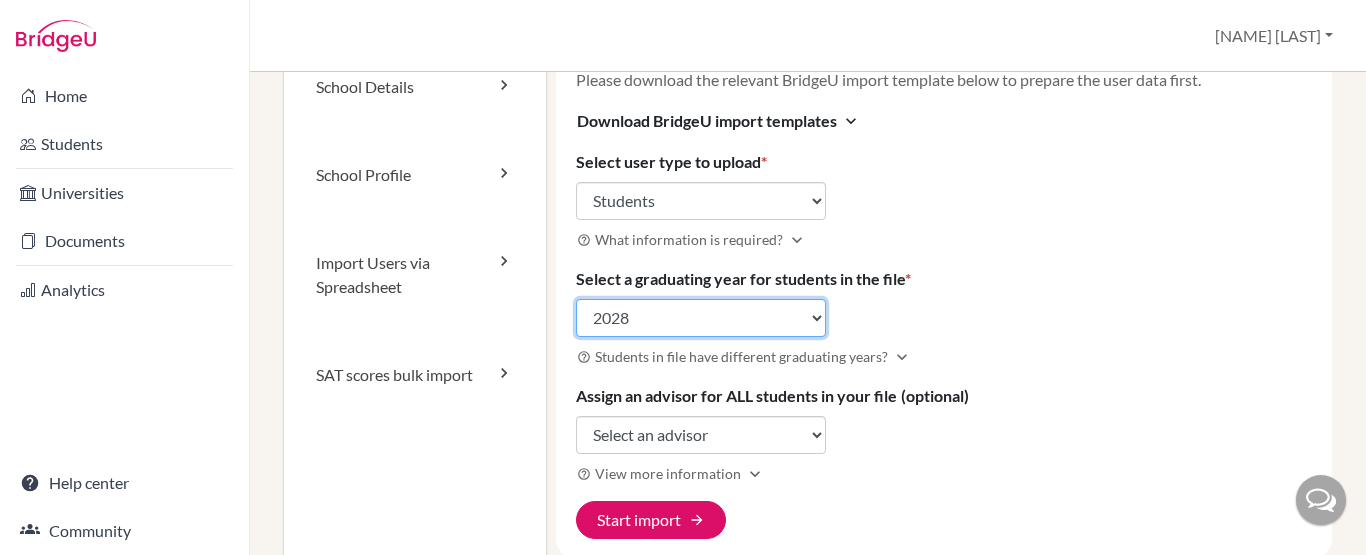 click on "Select a graduating year 2024 2025 2026 2027 2028 2029" 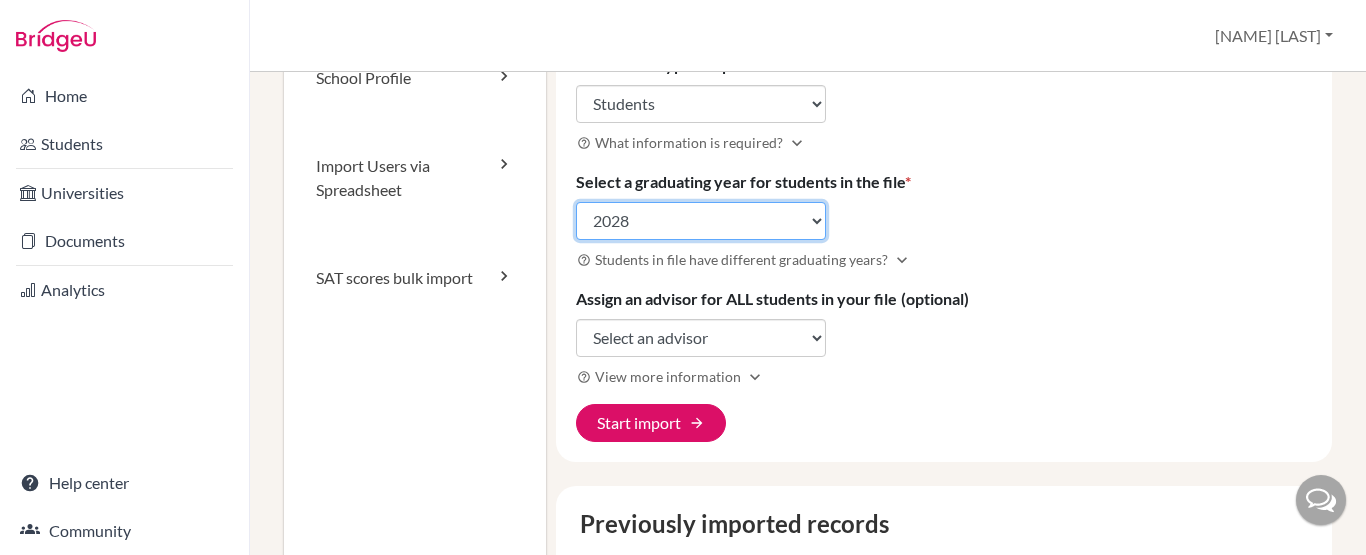 scroll, scrollTop: 239, scrollLeft: 0, axis: vertical 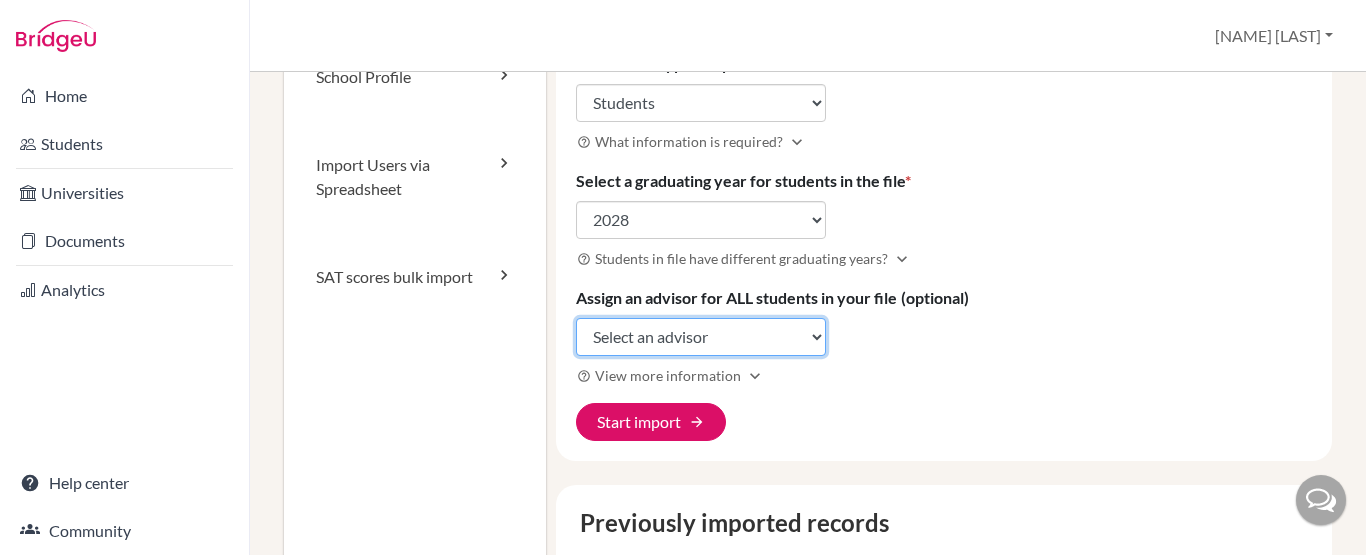 click on "Select an advisor [NAME] [LAST]" 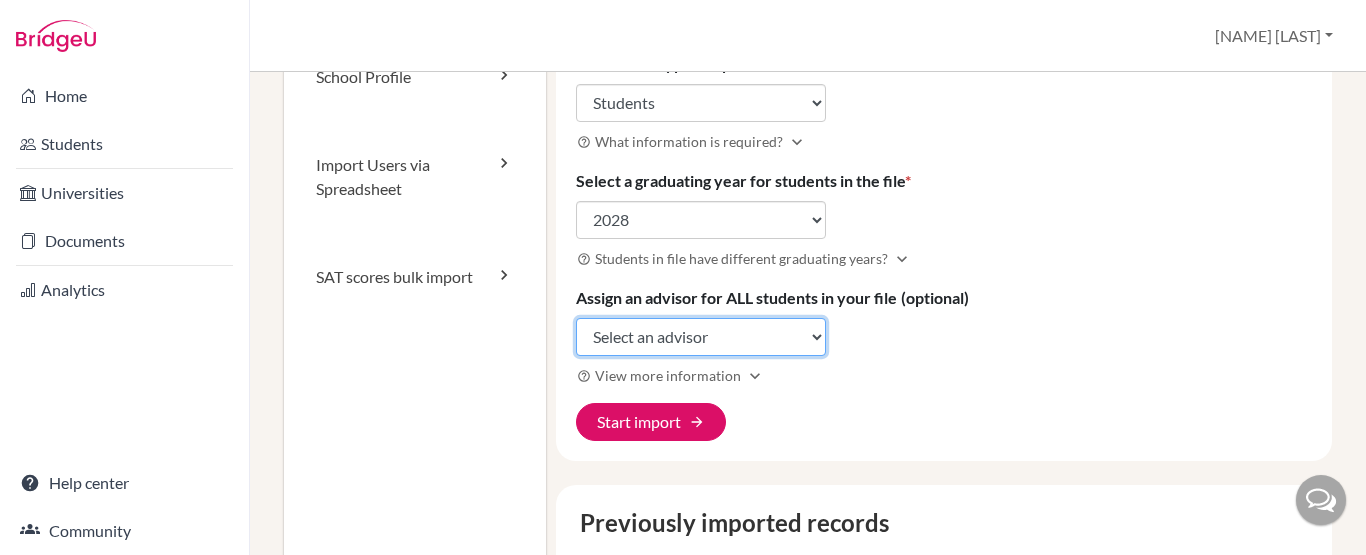 select on "427527" 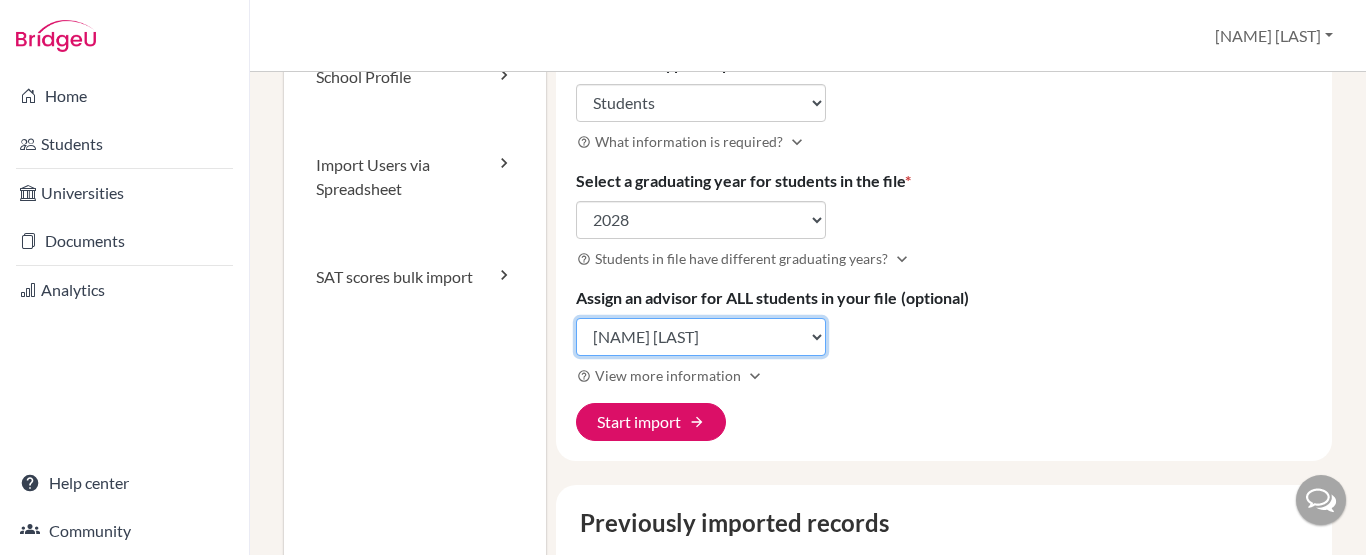 click on "Select an advisor [NAME] [LAST]" 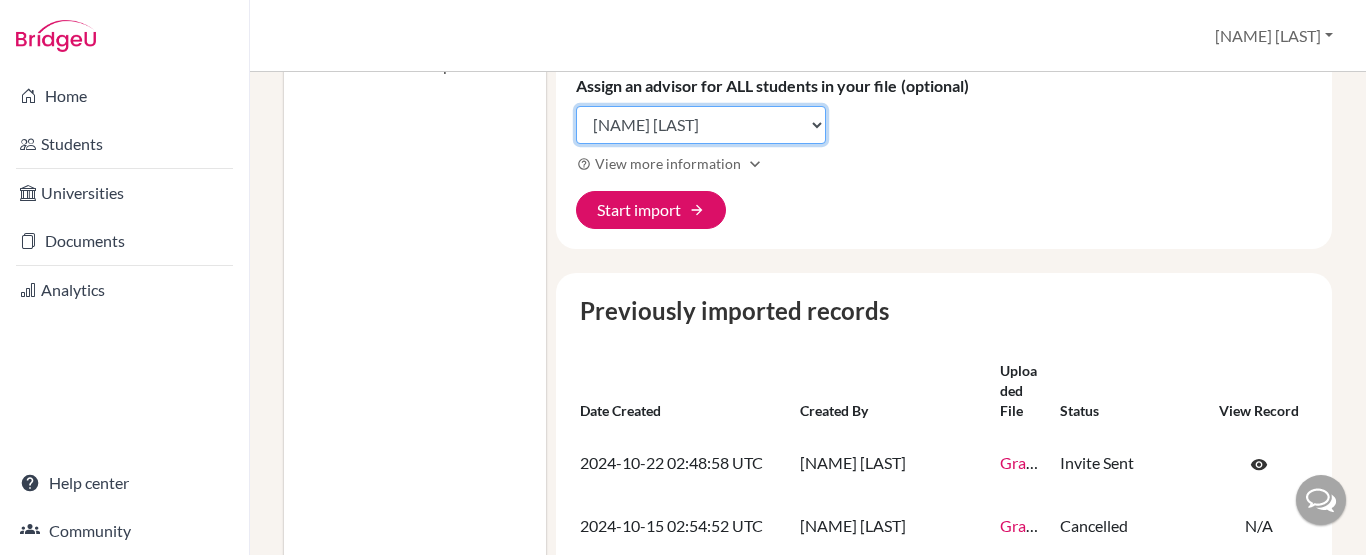 scroll, scrollTop: 459, scrollLeft: 0, axis: vertical 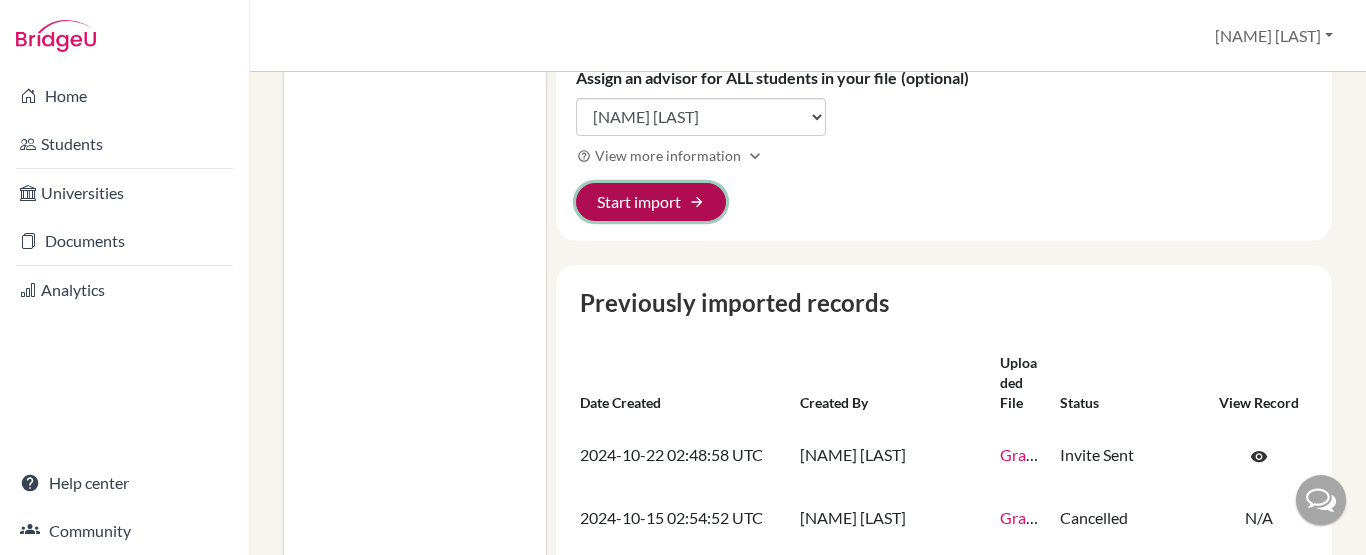 click on "Start import arrow_forward" 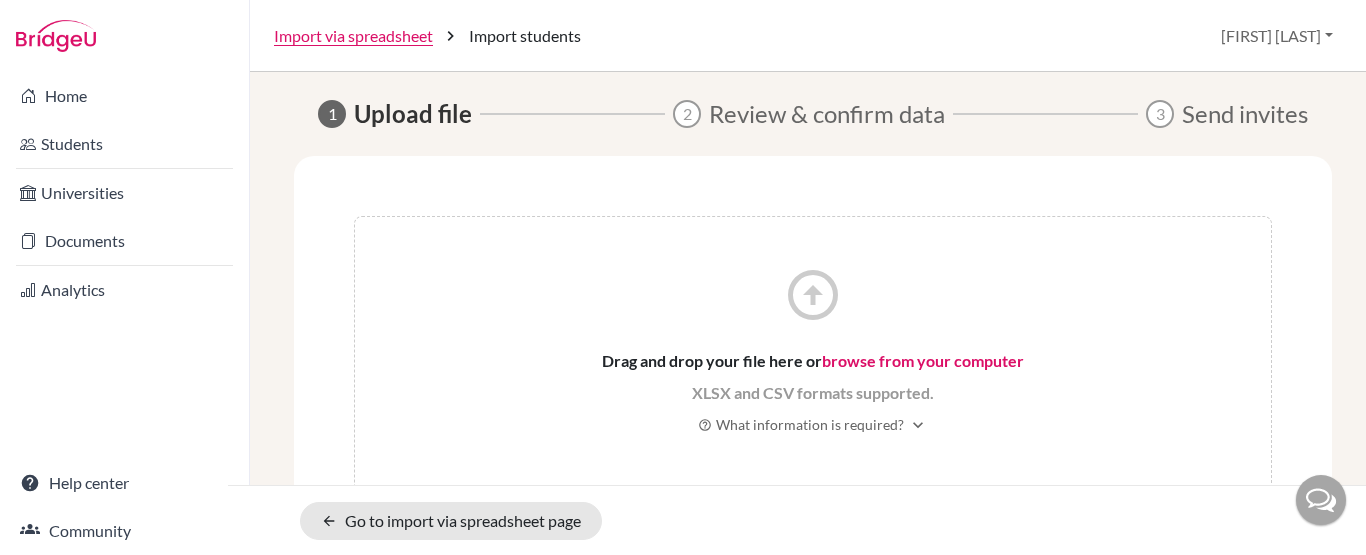 scroll, scrollTop: 0, scrollLeft: 0, axis: both 